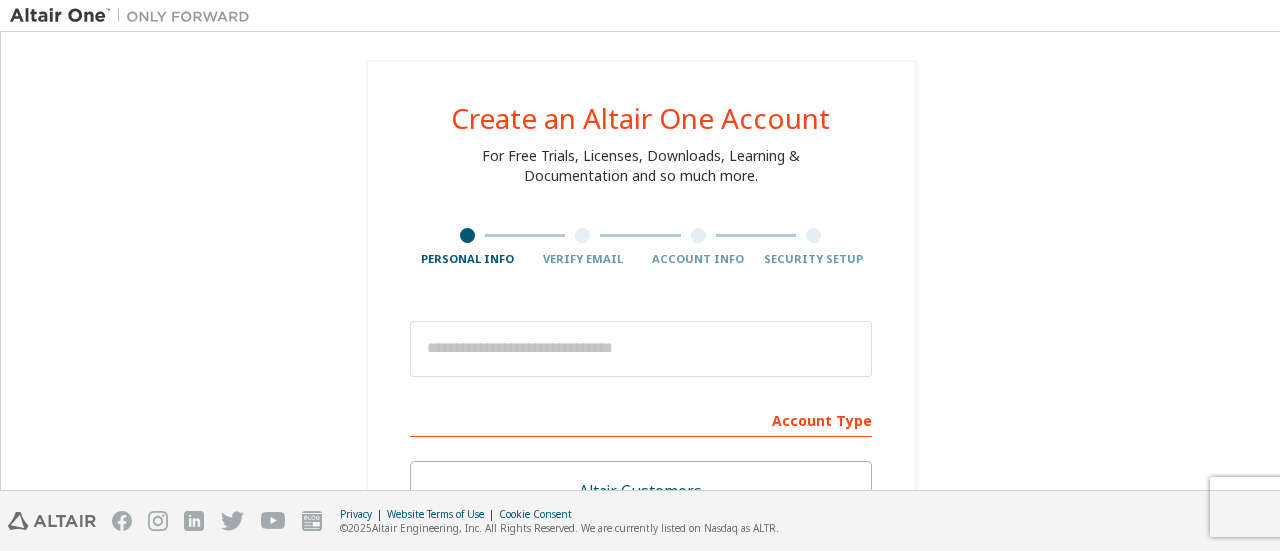 scroll, scrollTop: 0, scrollLeft: 0, axis: both 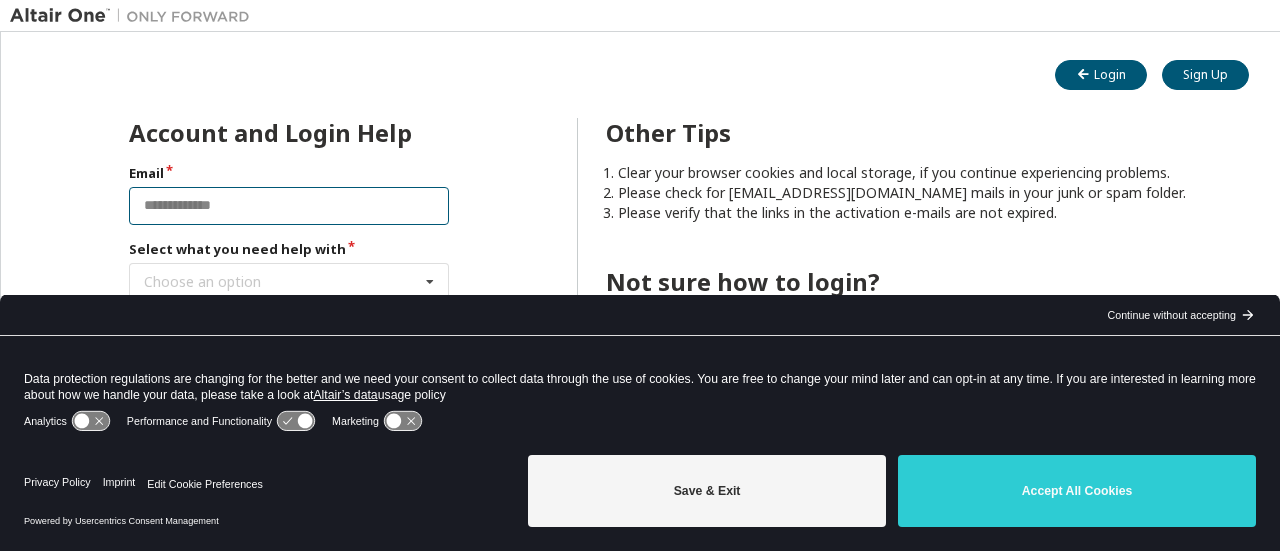 click at bounding box center (289, 206) 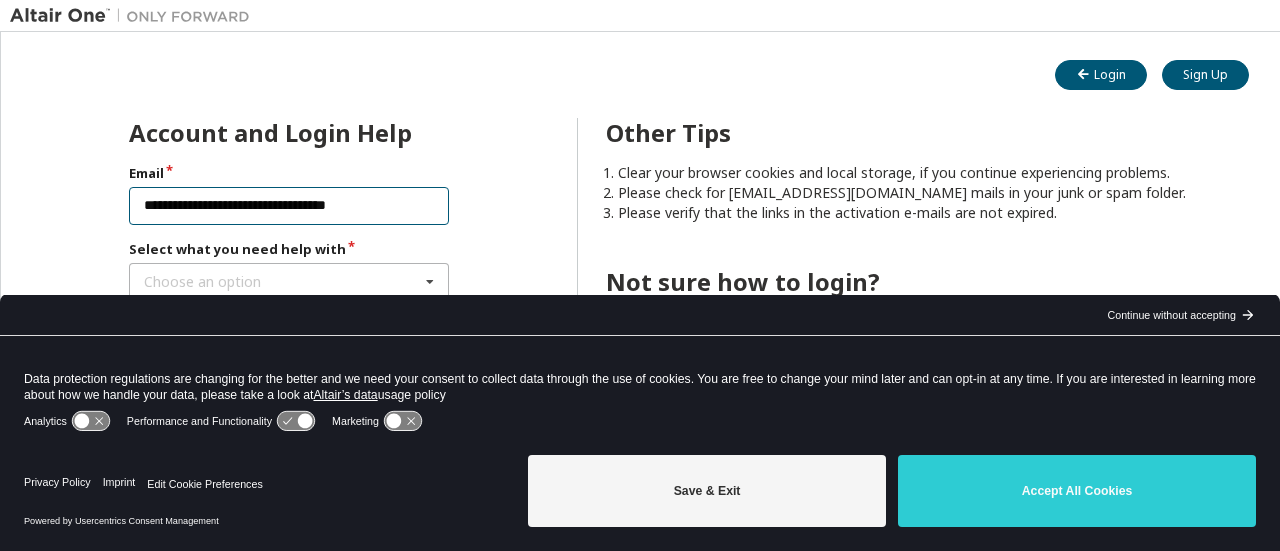 type on "**********" 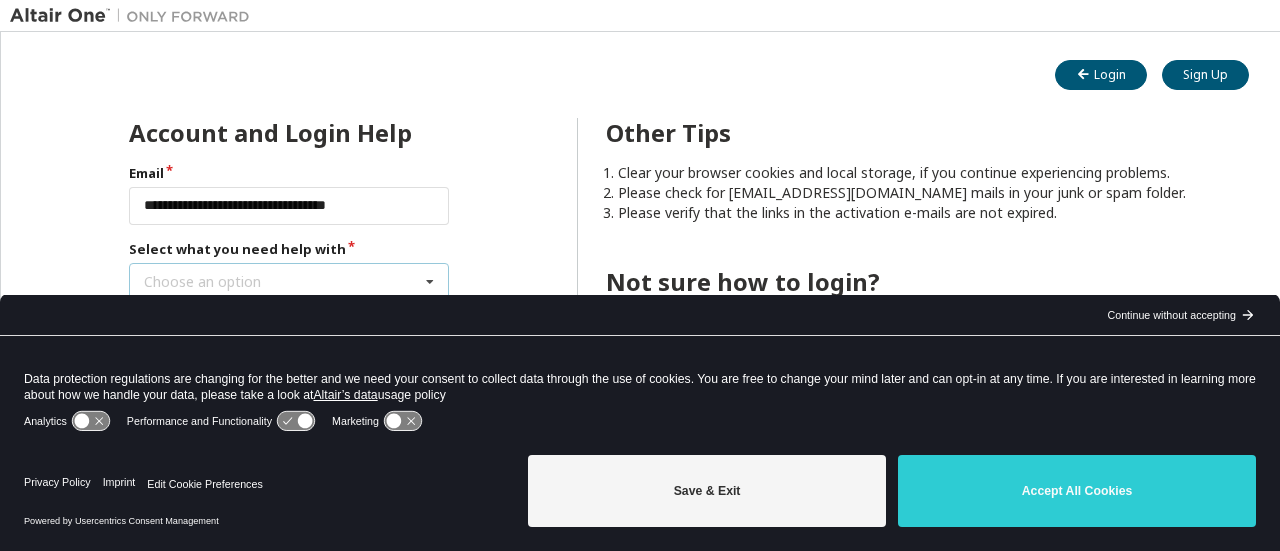 click on "Choose an option I forgot my password I did not receive activation mail My activation mail expired My account is locked I want to reset multi-factor authentication I don't know but can't login" at bounding box center [289, 282] 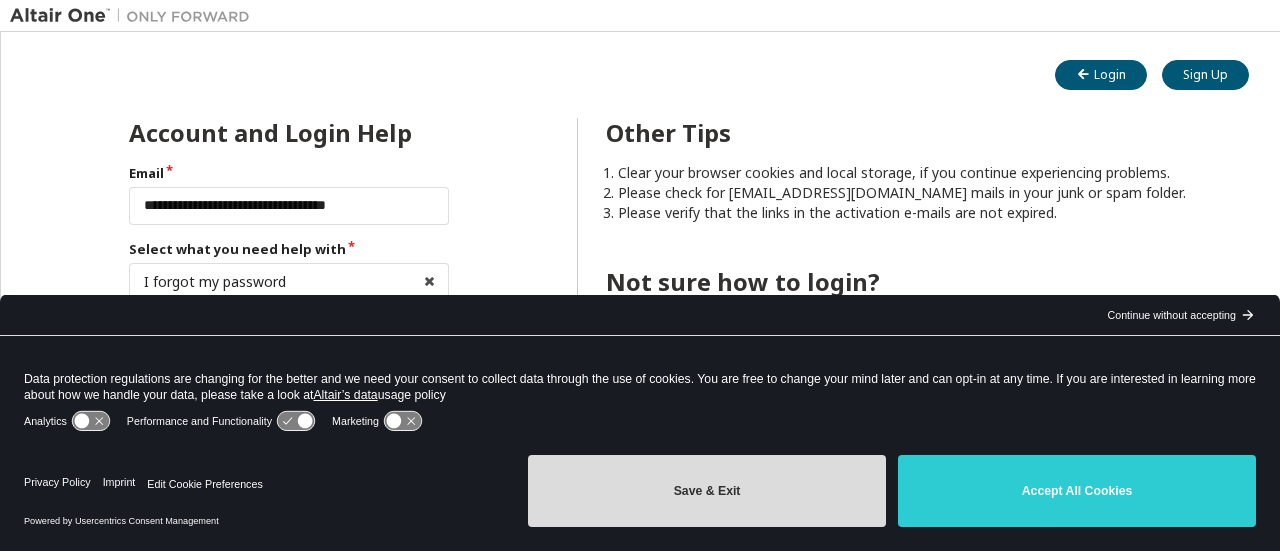click on "Save & Exit" at bounding box center (707, 491) 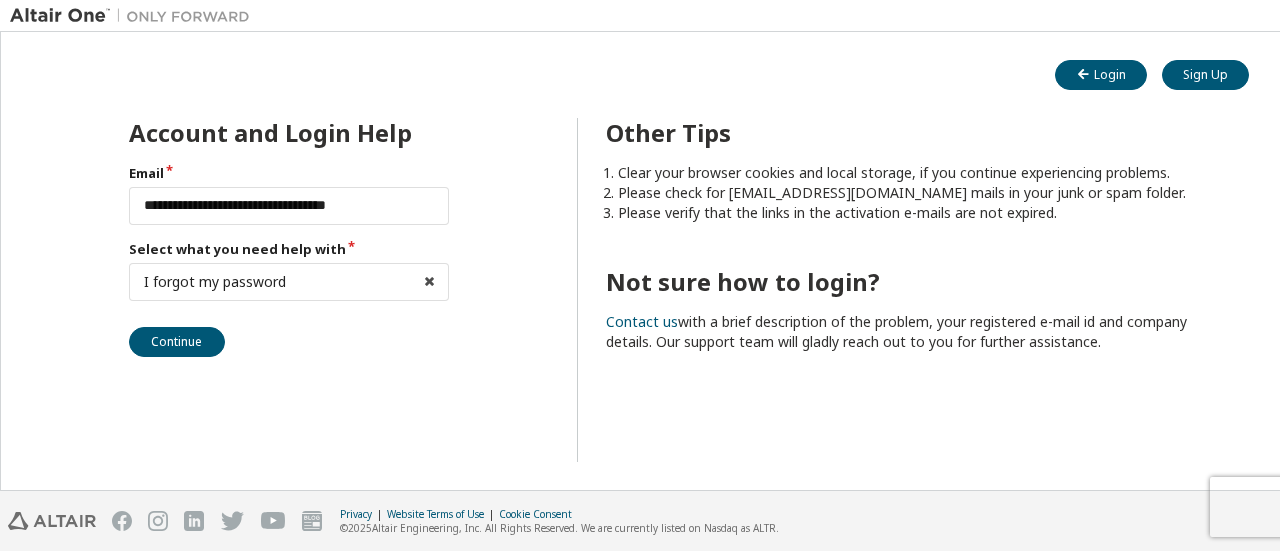 click on "Continue" at bounding box center (177, 342) 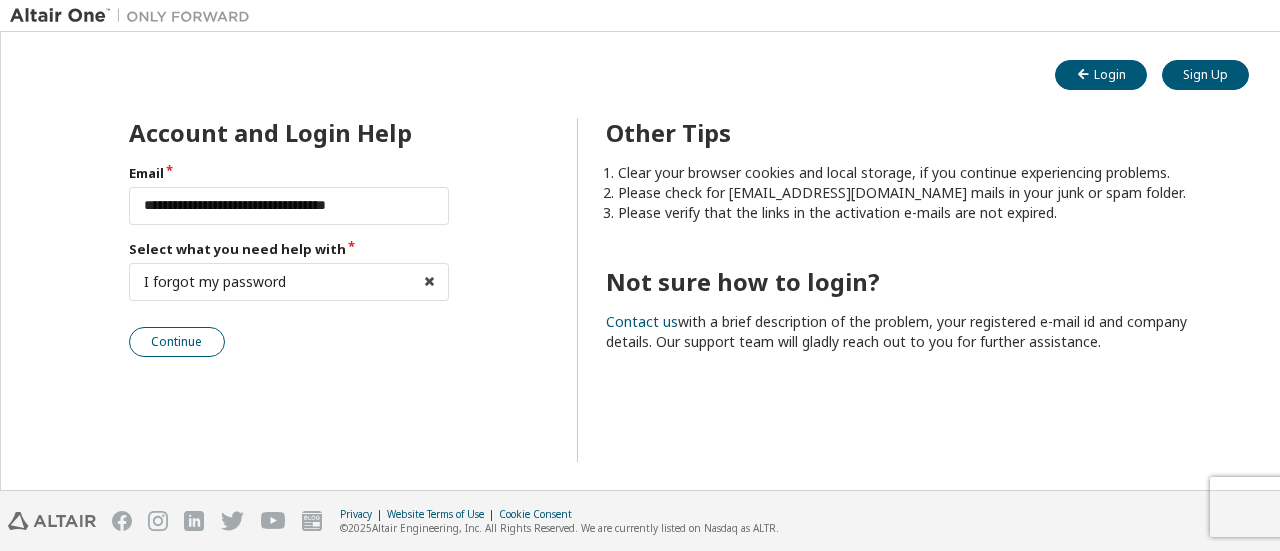 click on "Continue" at bounding box center [177, 342] 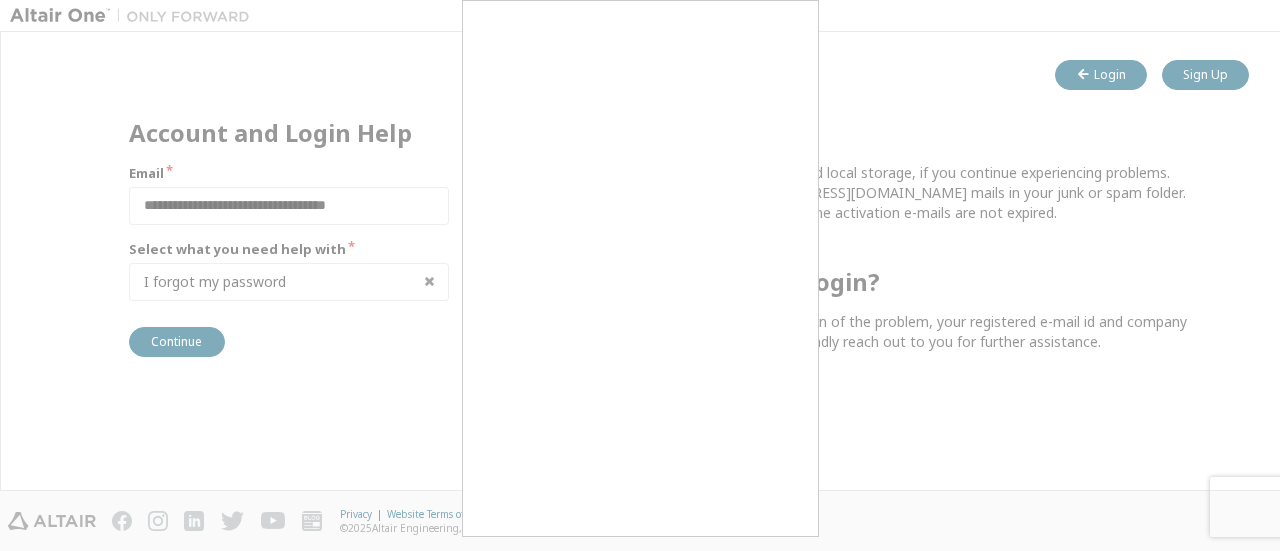 scroll, scrollTop: 2, scrollLeft: 0, axis: vertical 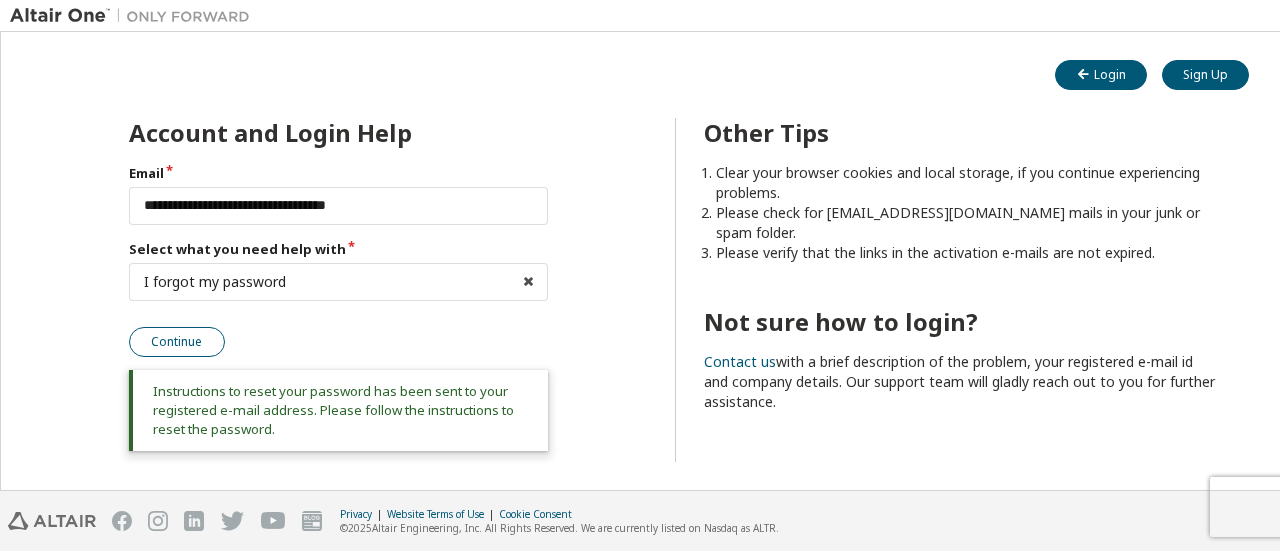 click on "Continue" at bounding box center (177, 342) 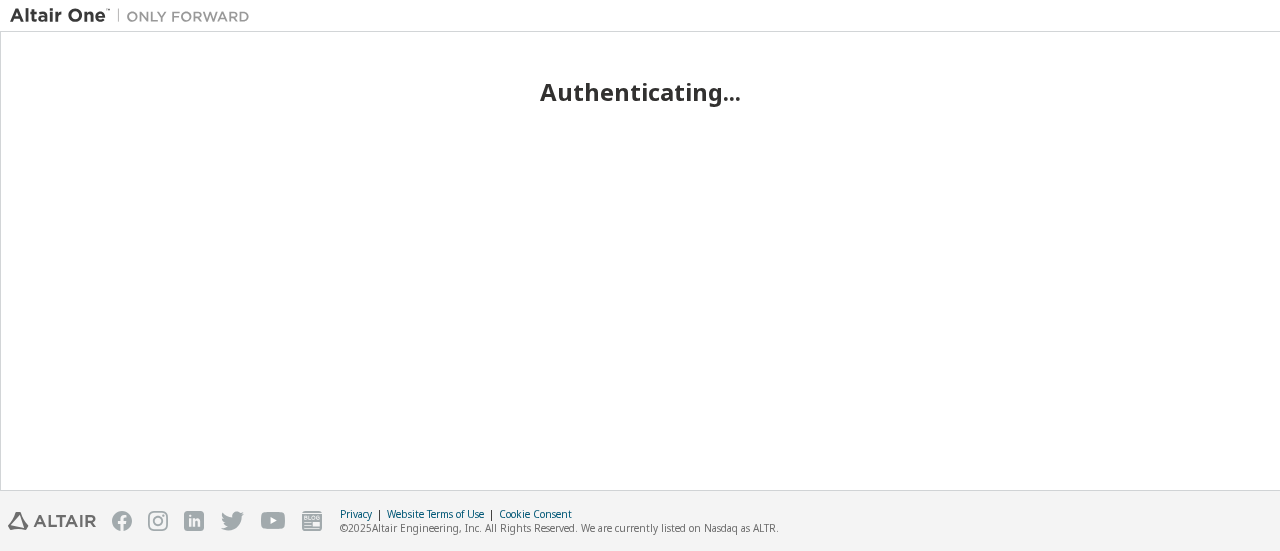scroll, scrollTop: 0, scrollLeft: 0, axis: both 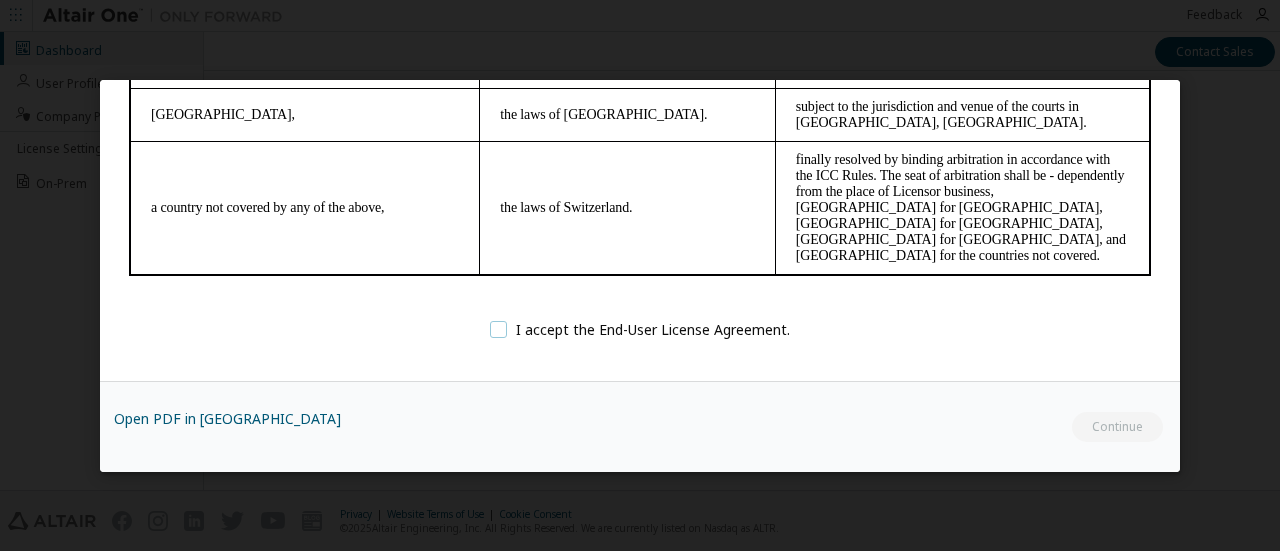 click on "I accept the End-User License Agreement." at bounding box center [640, 329] 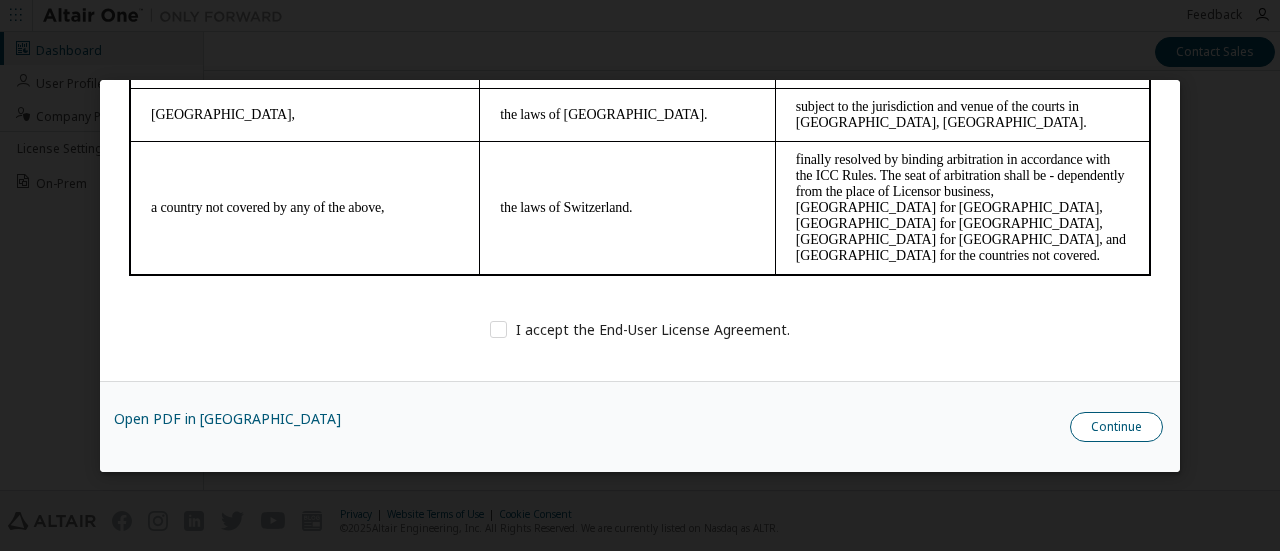 click on "Continue" at bounding box center (1116, 426) 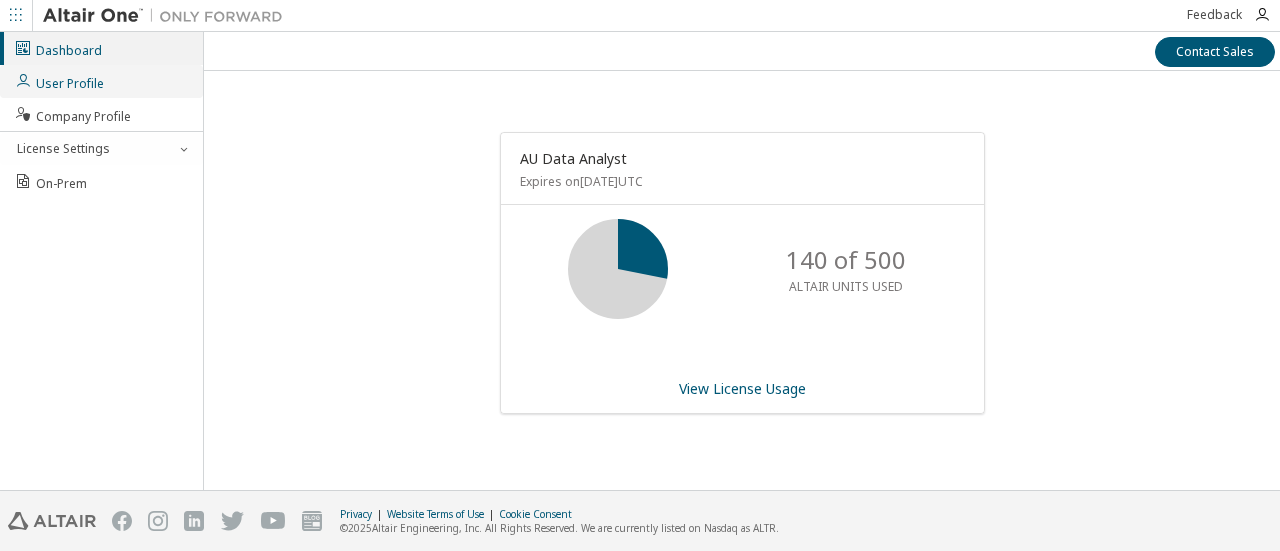 click on "User Profile" at bounding box center [101, 81] 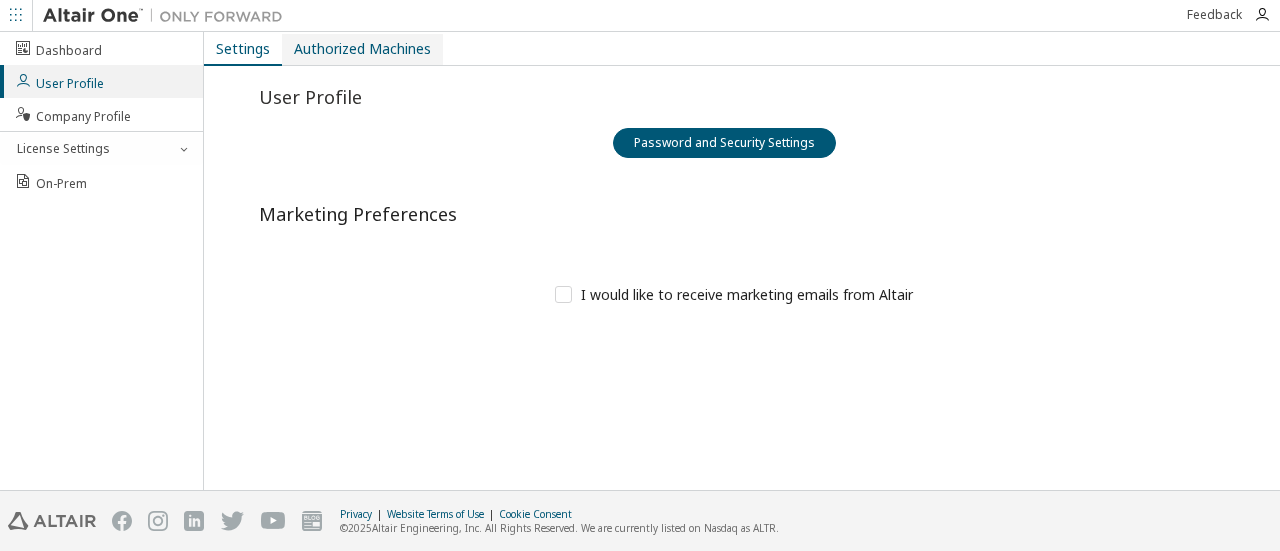 click on "Authorized Machines" at bounding box center [362, 49] 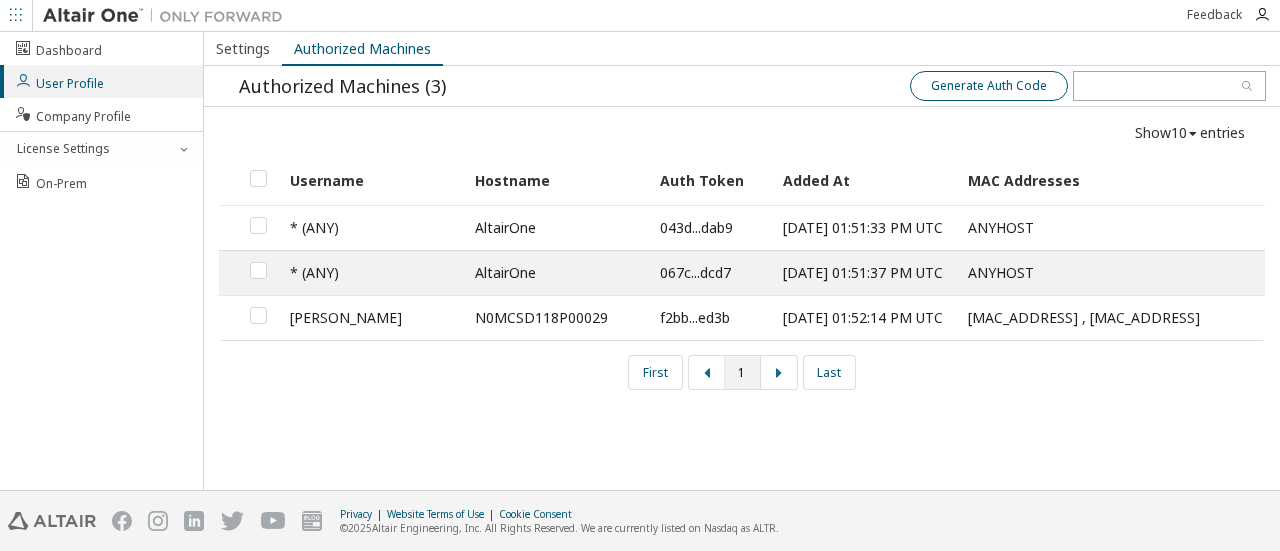 click on "Generate Auth Code" at bounding box center [989, 86] 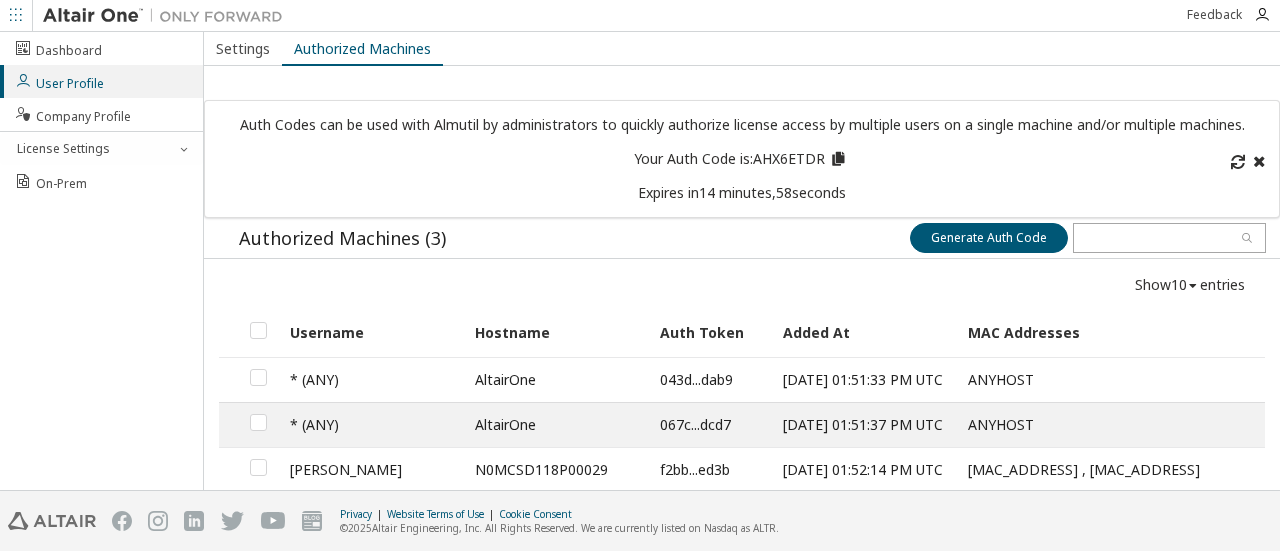 click at bounding box center (837, 156) 